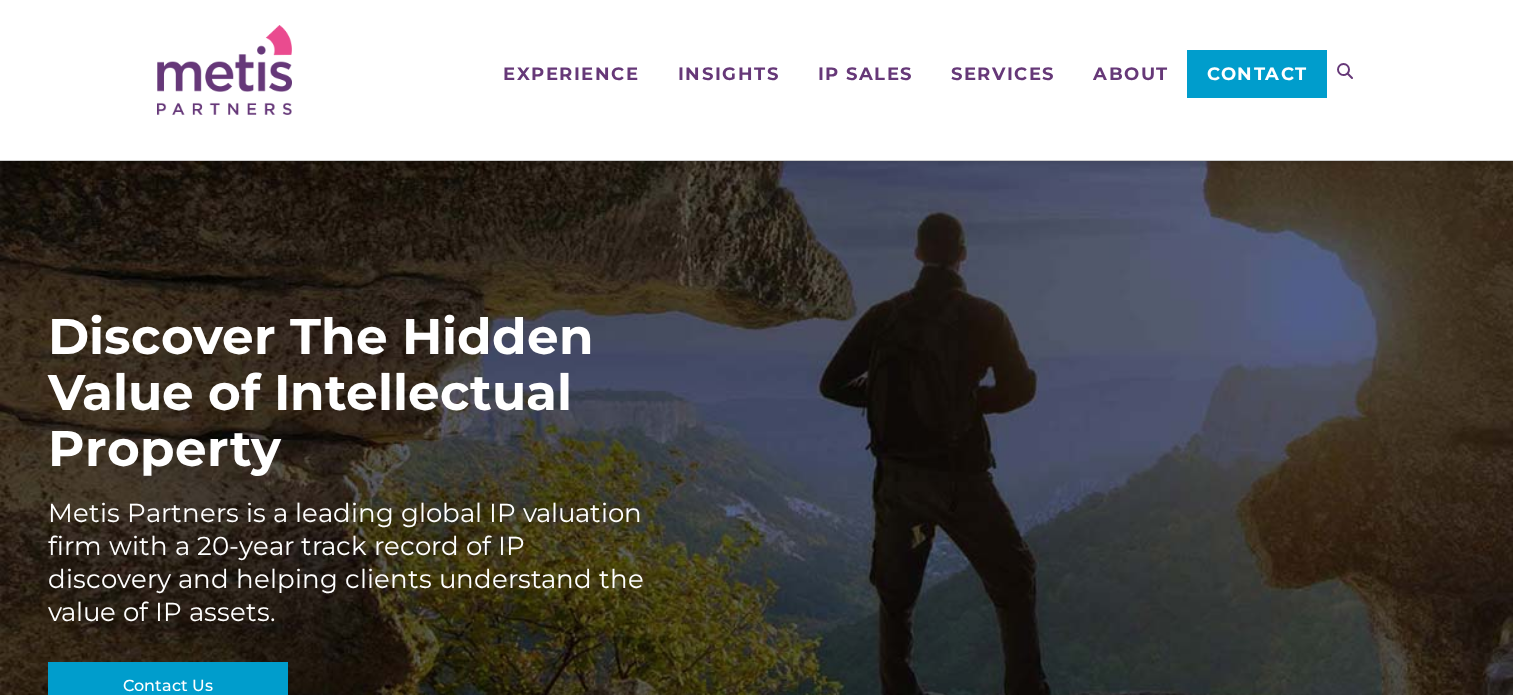 scroll, scrollTop: 0, scrollLeft: 0, axis: both 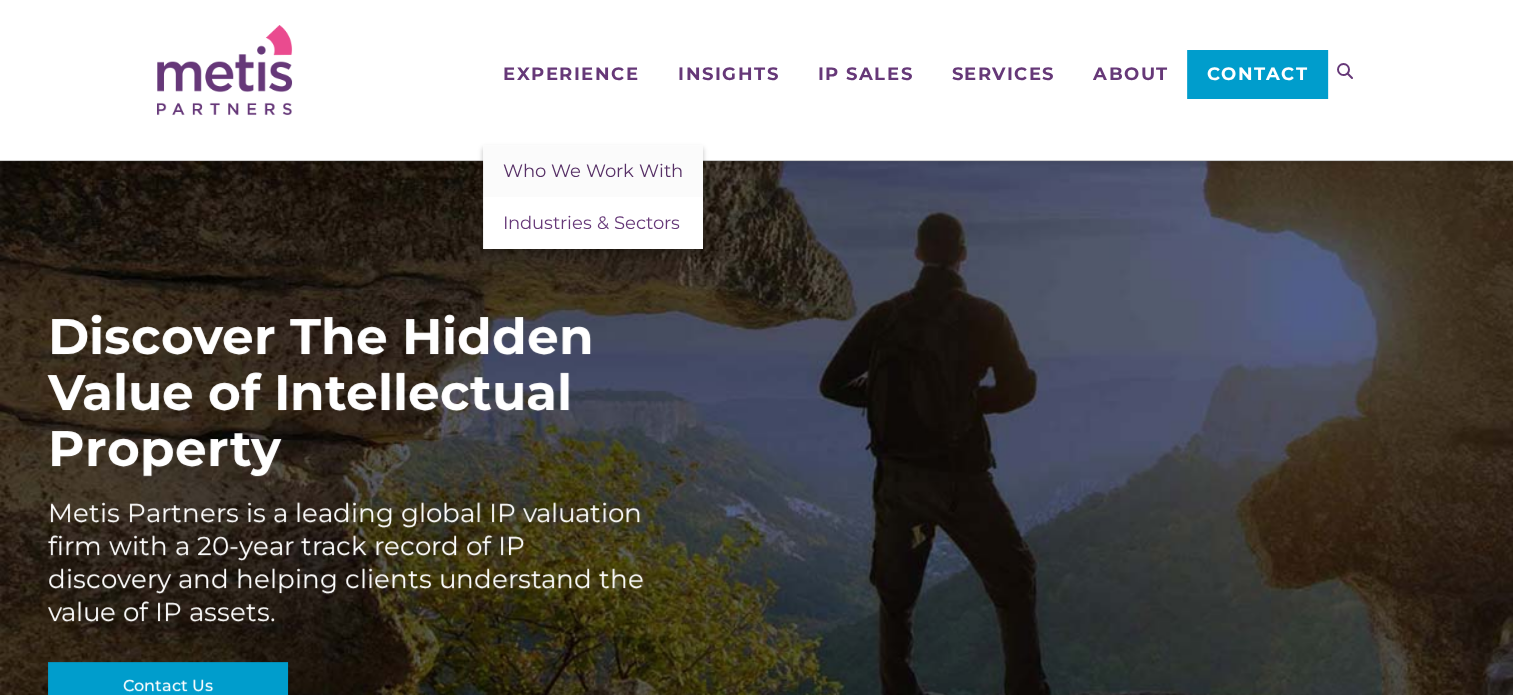 click on "Who We Work With" at bounding box center (593, 171) 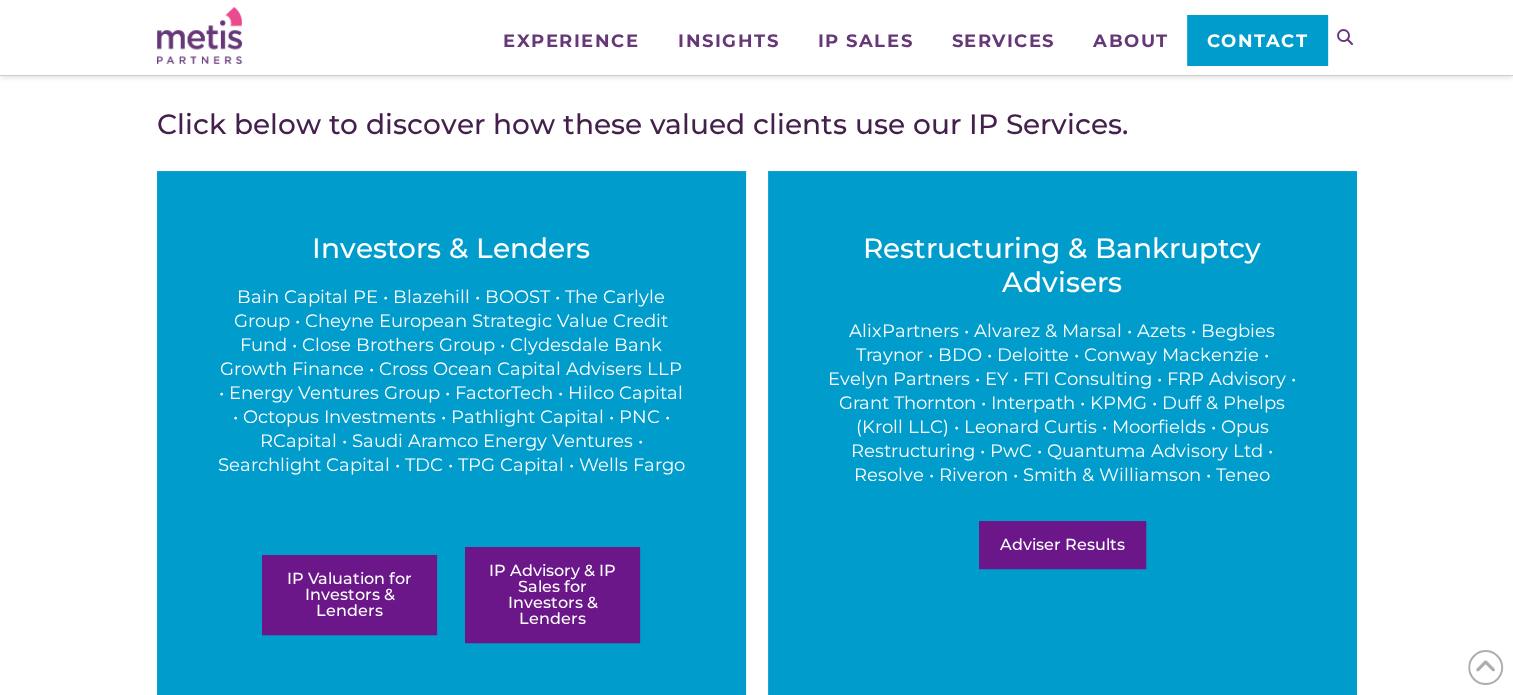 scroll, scrollTop: 400, scrollLeft: 0, axis: vertical 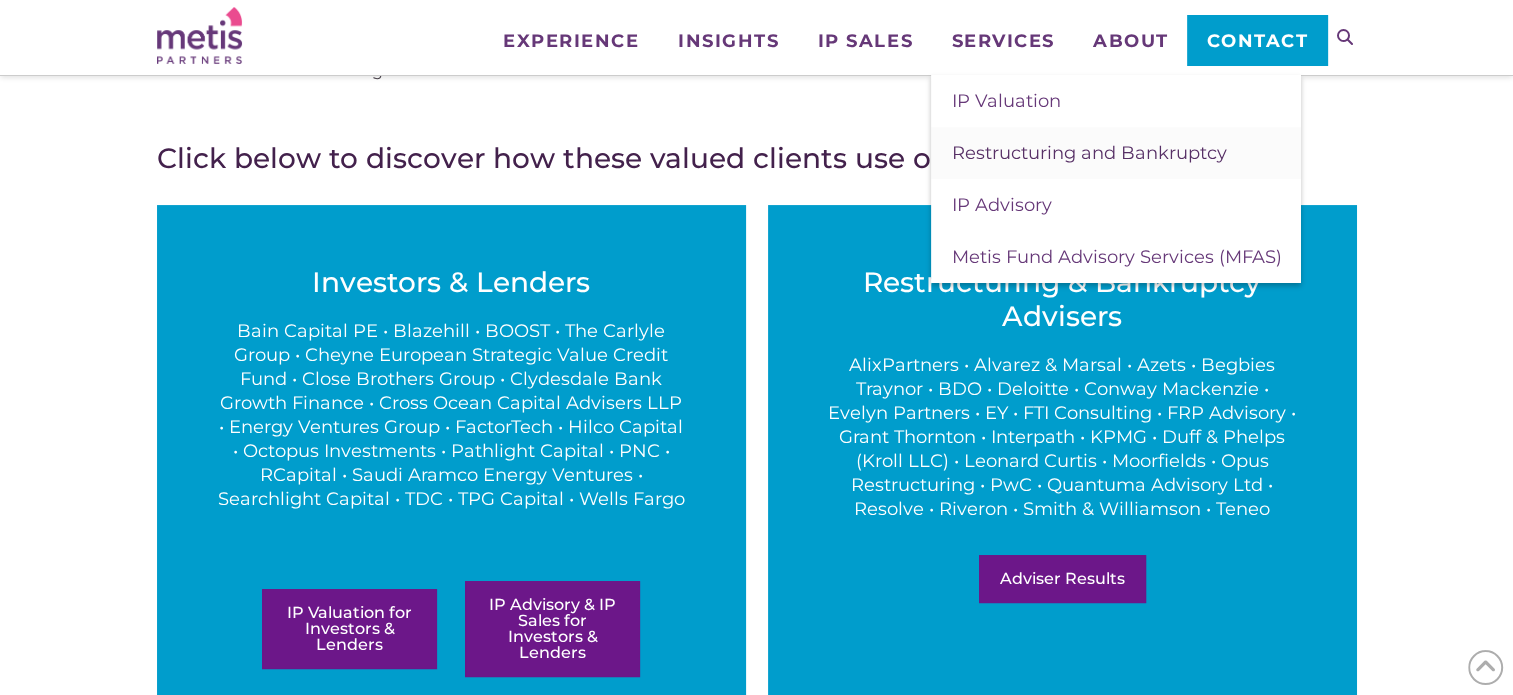 click on "Restructuring and Bankruptcy" at bounding box center (1088, 153) 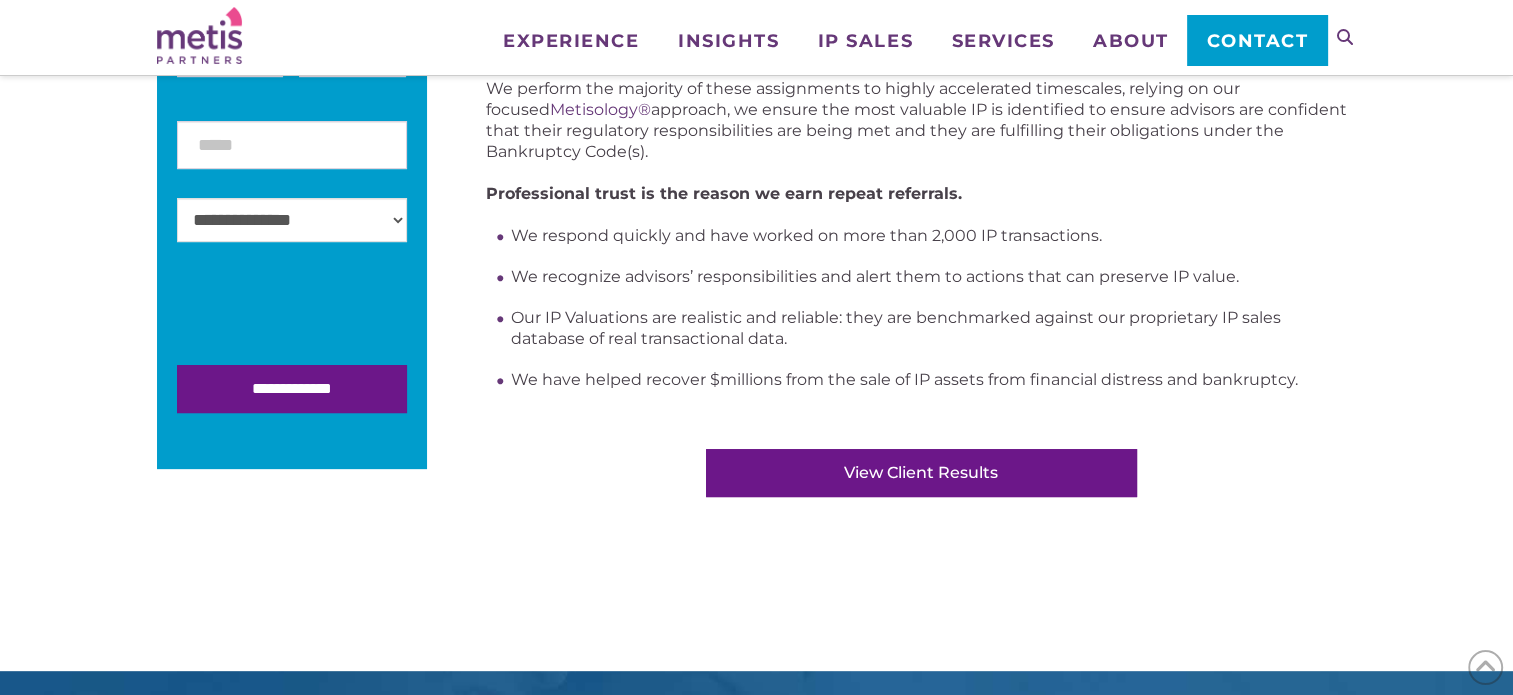 scroll, scrollTop: 700, scrollLeft: 0, axis: vertical 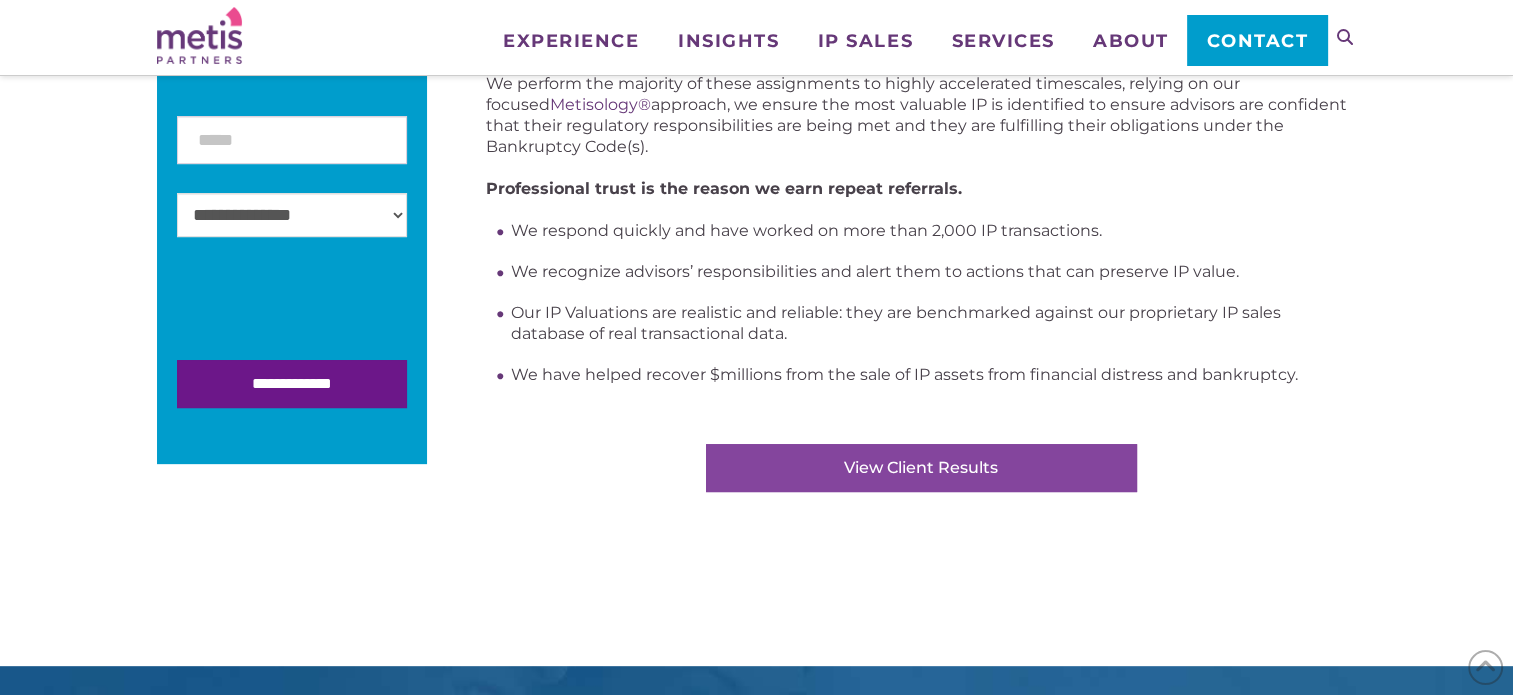 click on "View Client Results" at bounding box center (921, 468) 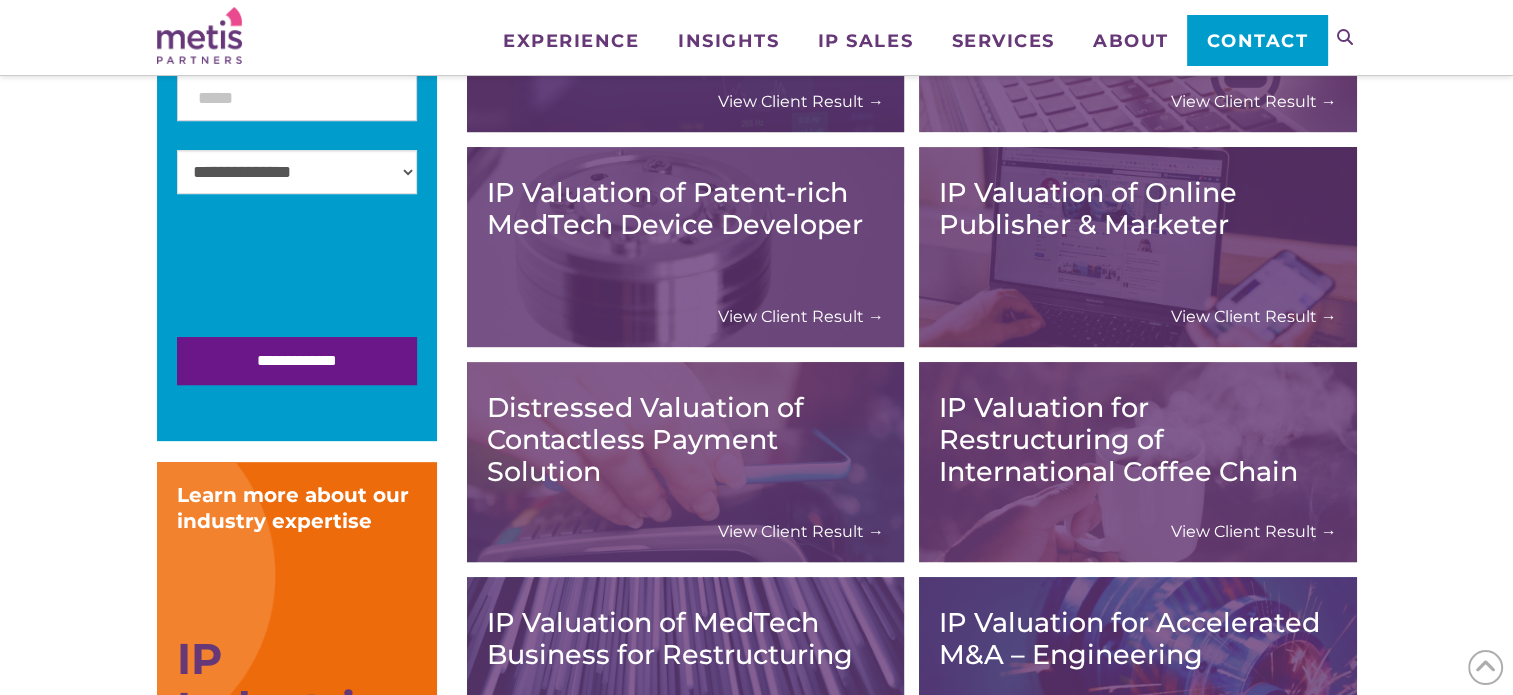 scroll, scrollTop: 800, scrollLeft: 0, axis: vertical 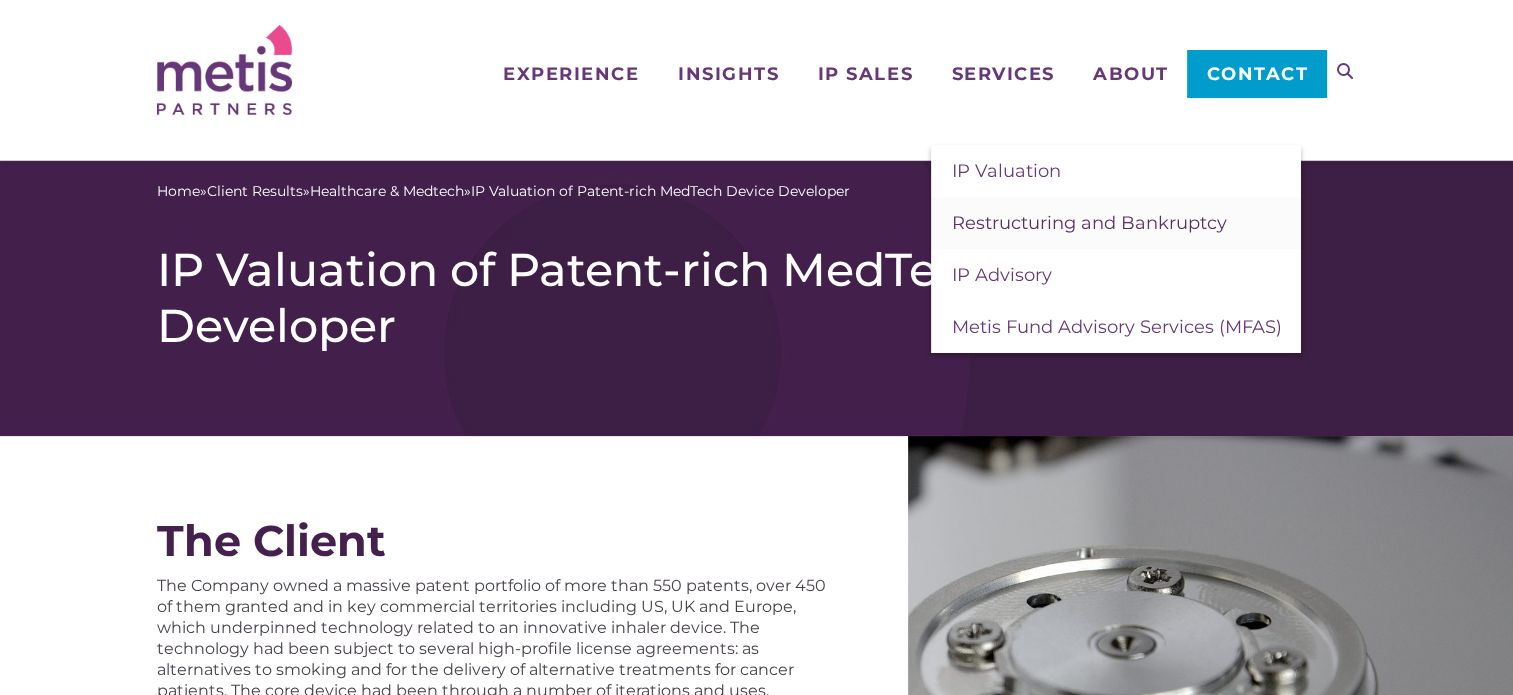 click on "Restructuring and Bankruptcy" at bounding box center [1088, 223] 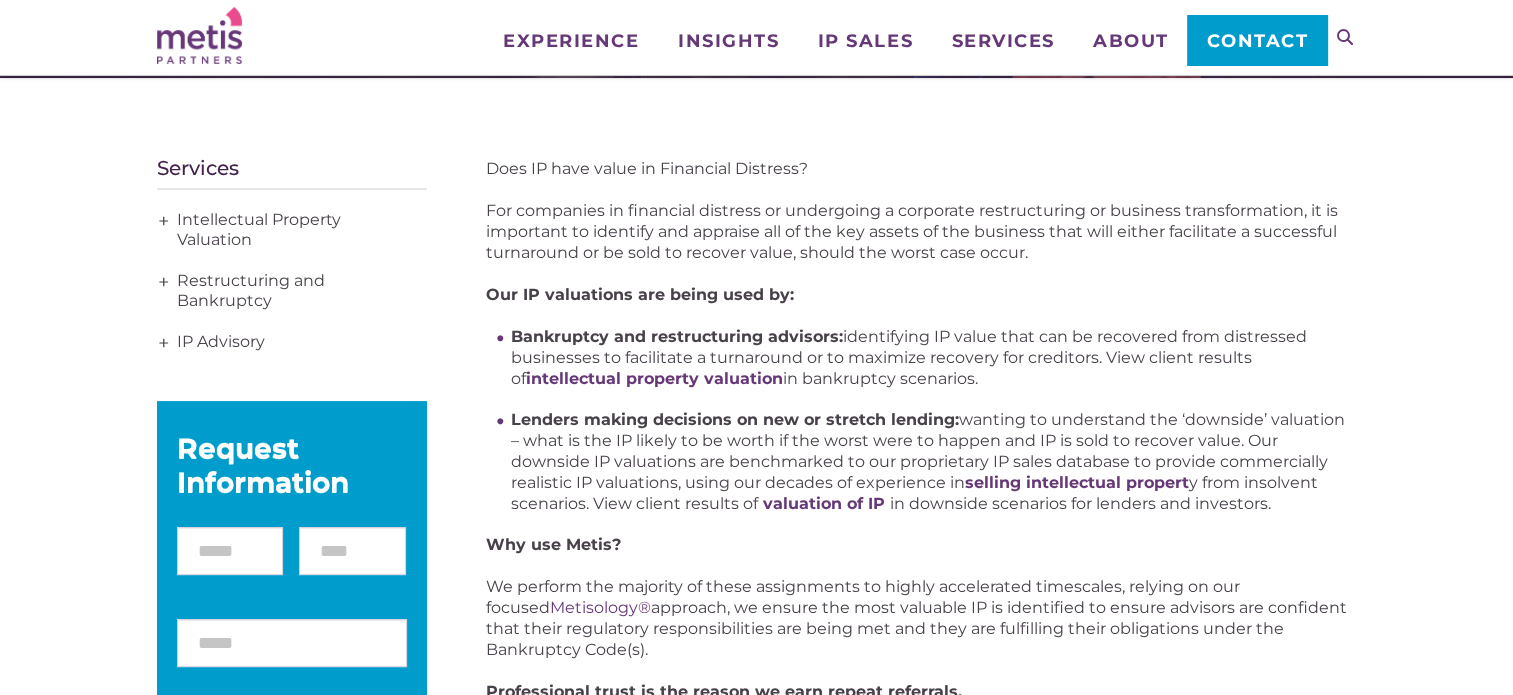 scroll, scrollTop: 200, scrollLeft: 0, axis: vertical 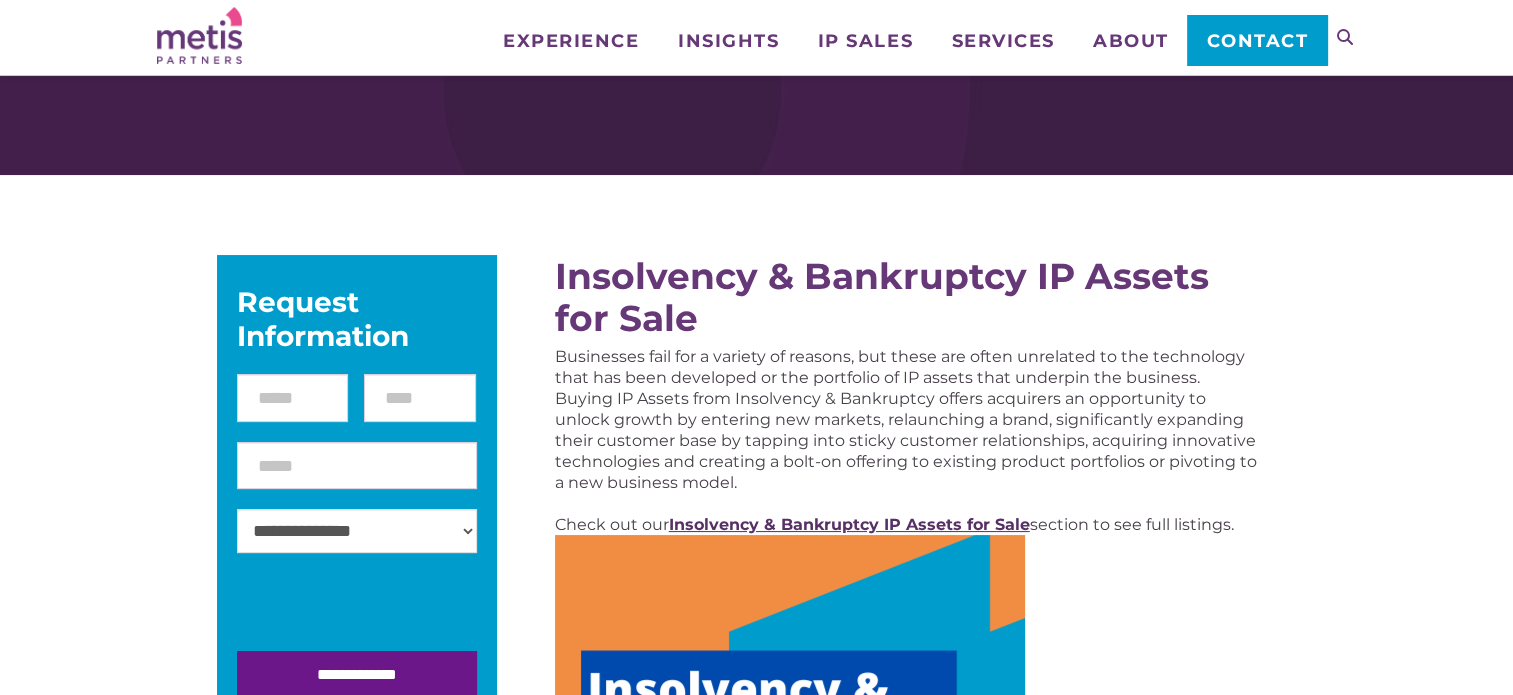 click on "Insolvency & Bankruptcy IP Assets for Sale" at bounding box center [849, 524] 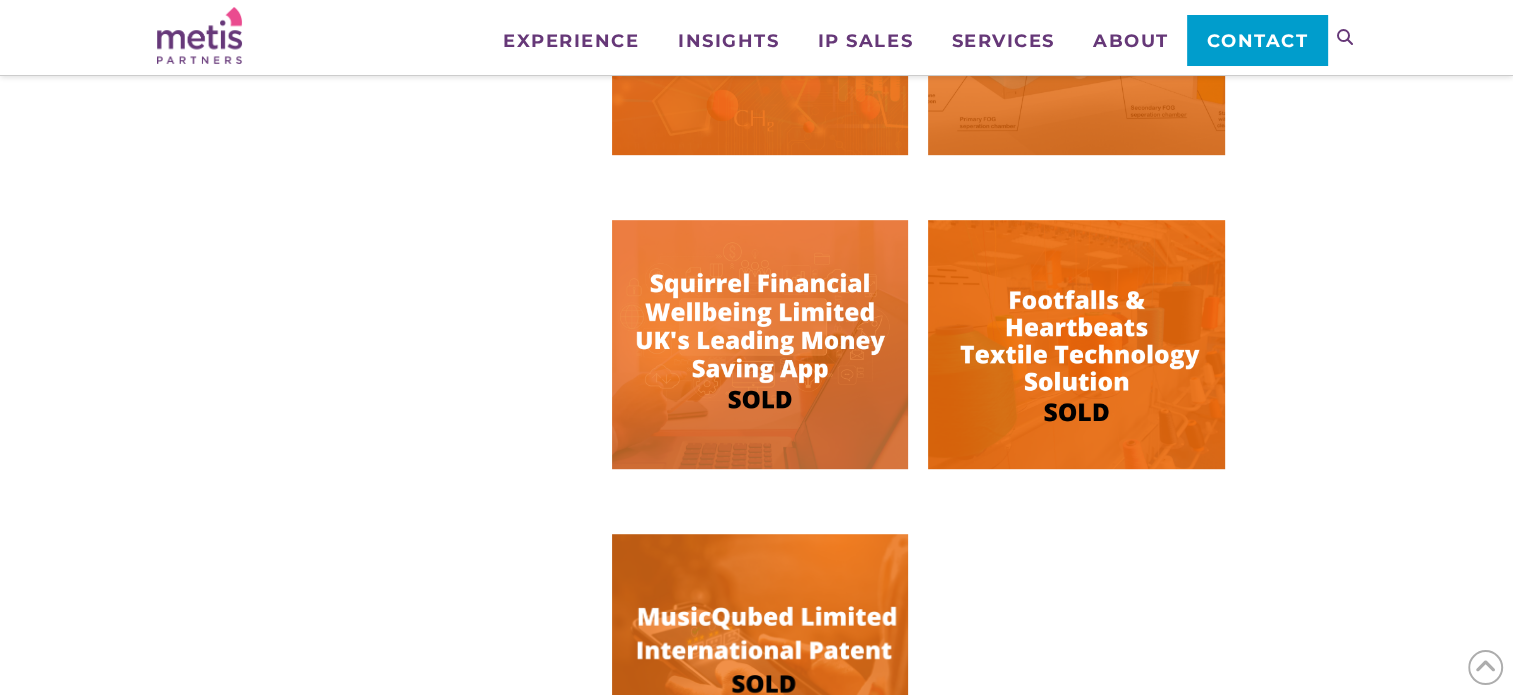 scroll, scrollTop: 1100, scrollLeft: 0, axis: vertical 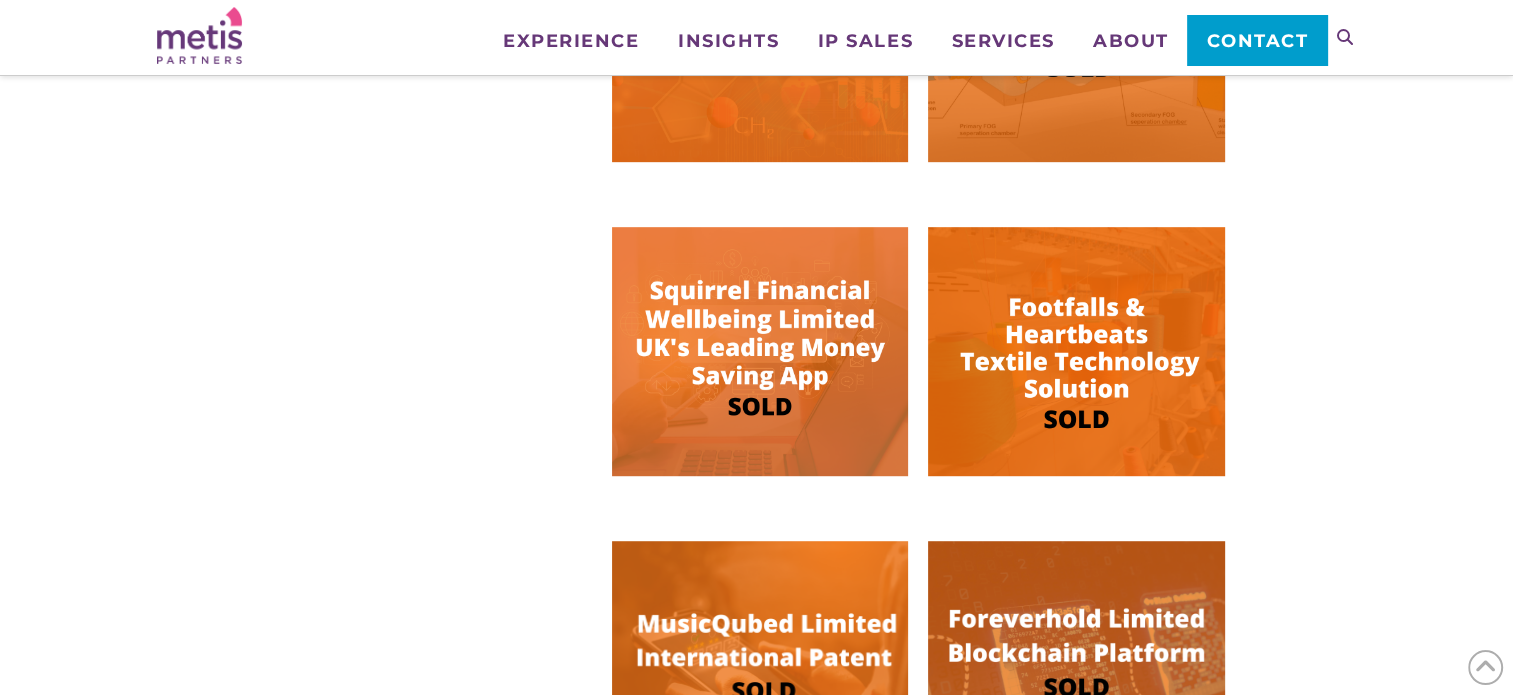 click at bounding box center (1076, 351) 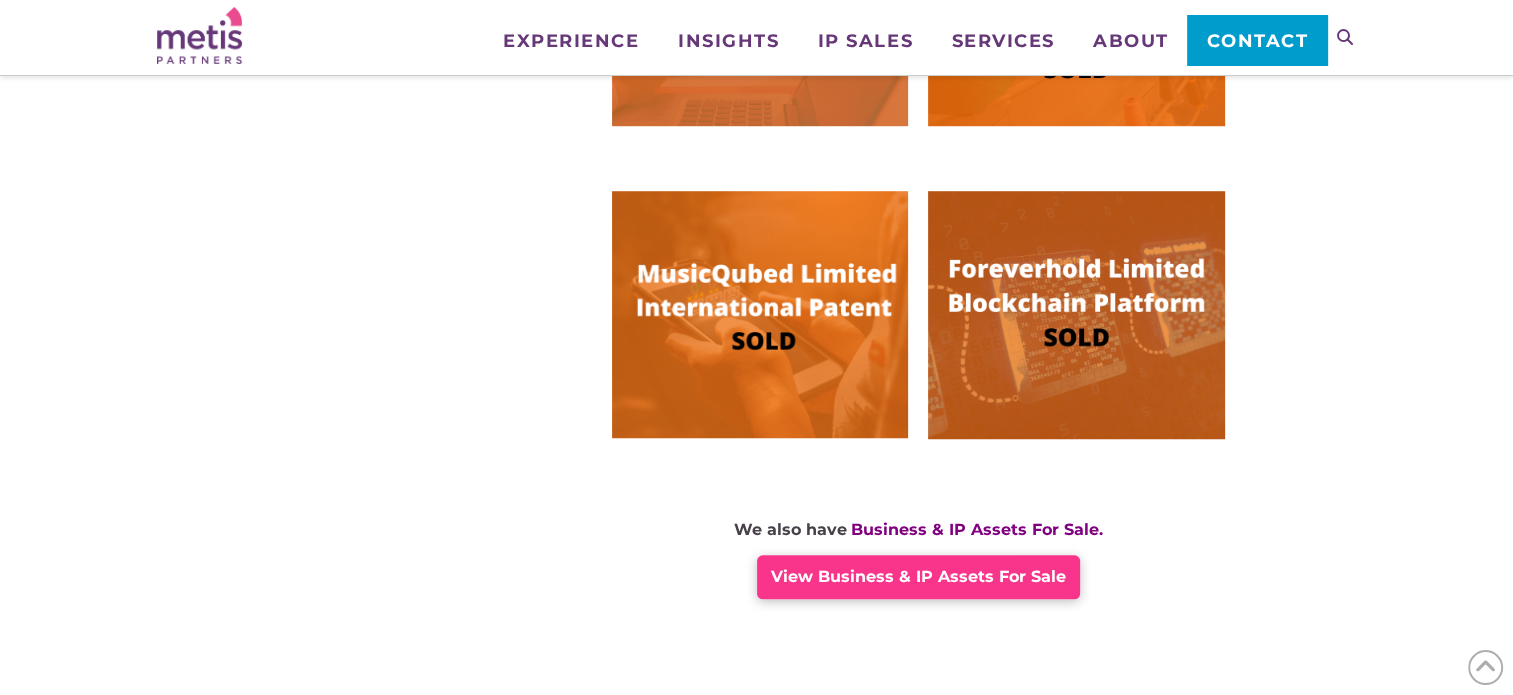 scroll, scrollTop: 1500, scrollLeft: 0, axis: vertical 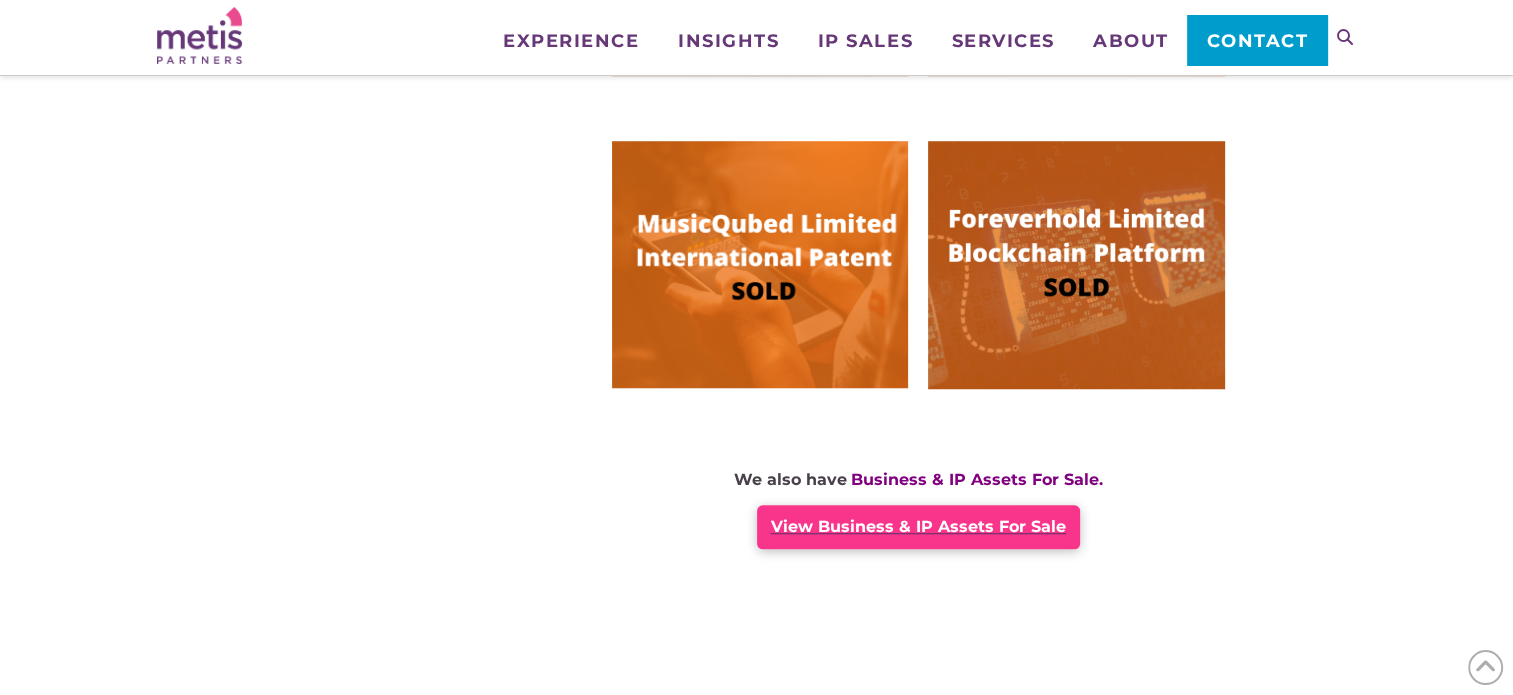 click on "View Business & IP Assets For Sale" at bounding box center (918, 526) 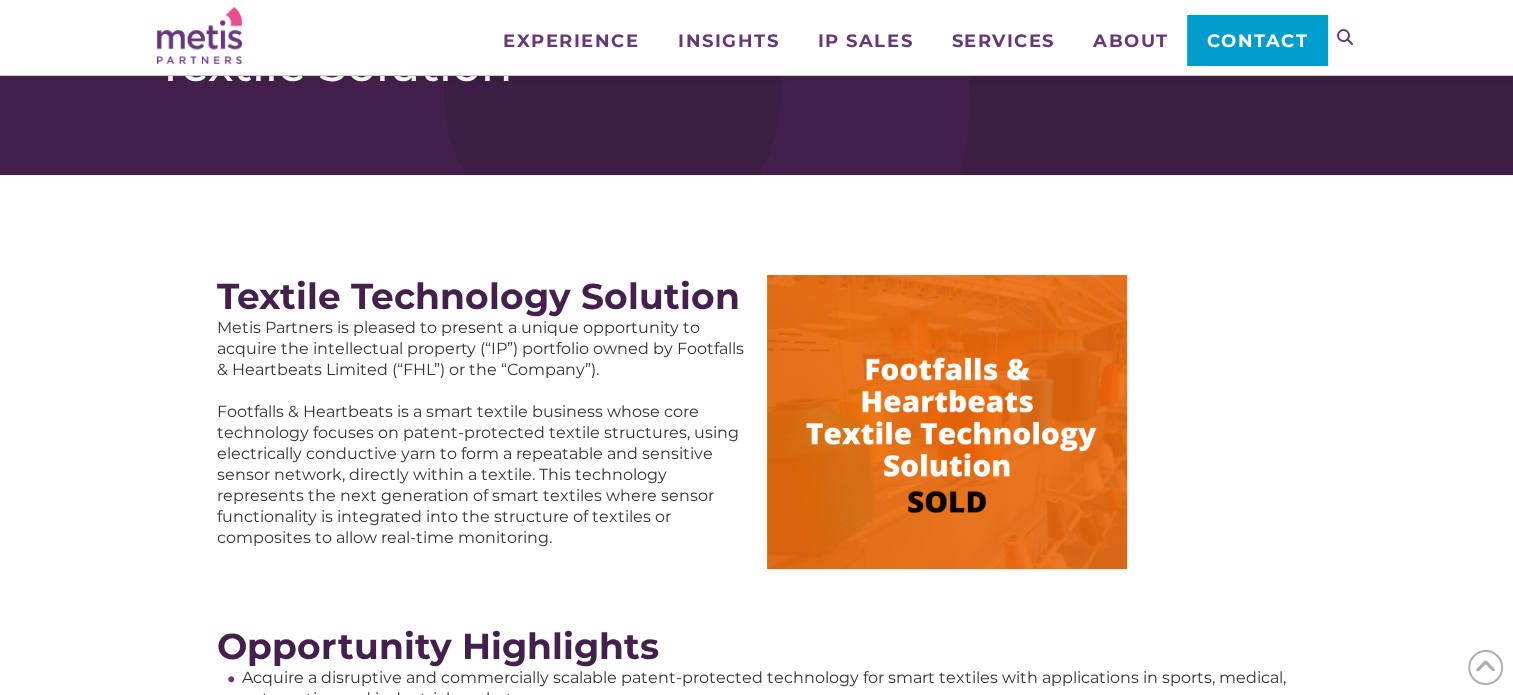 scroll, scrollTop: 0, scrollLeft: 0, axis: both 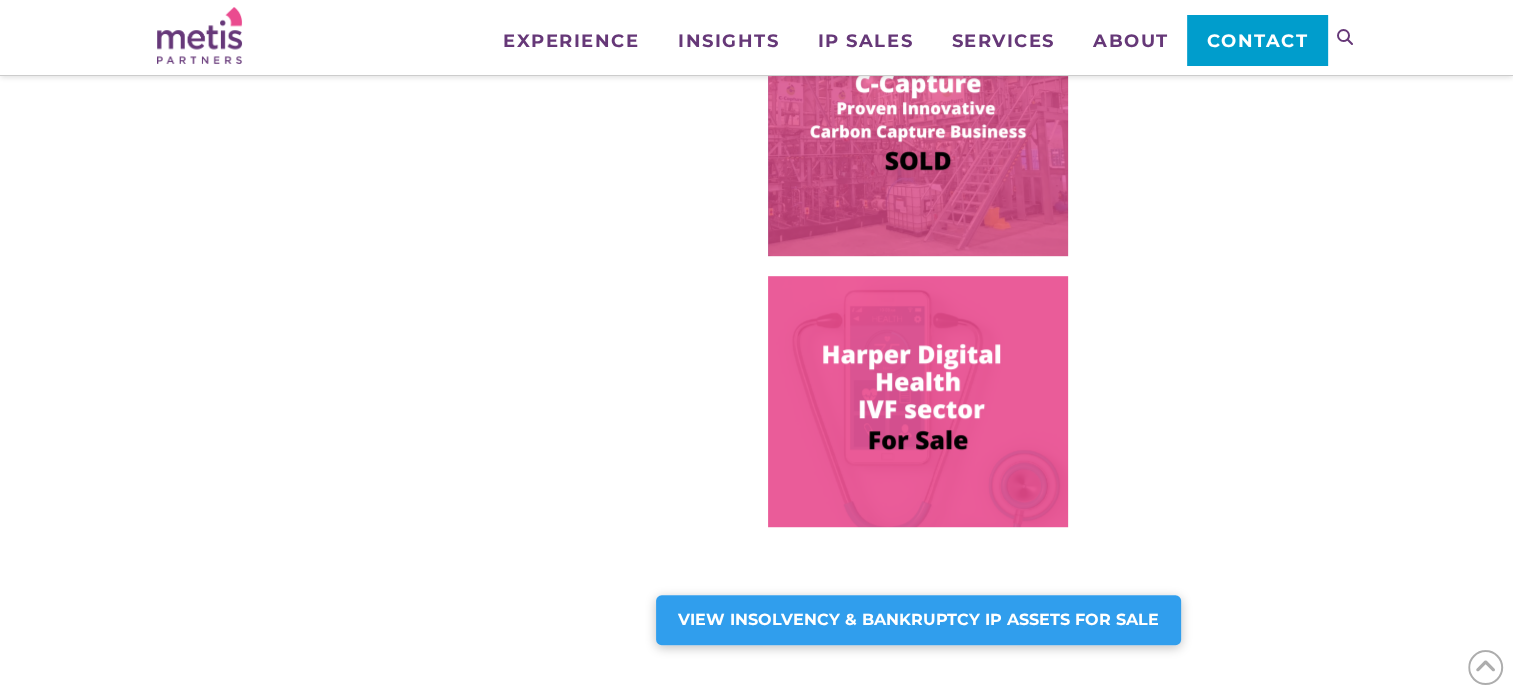 click at bounding box center [918, 401] 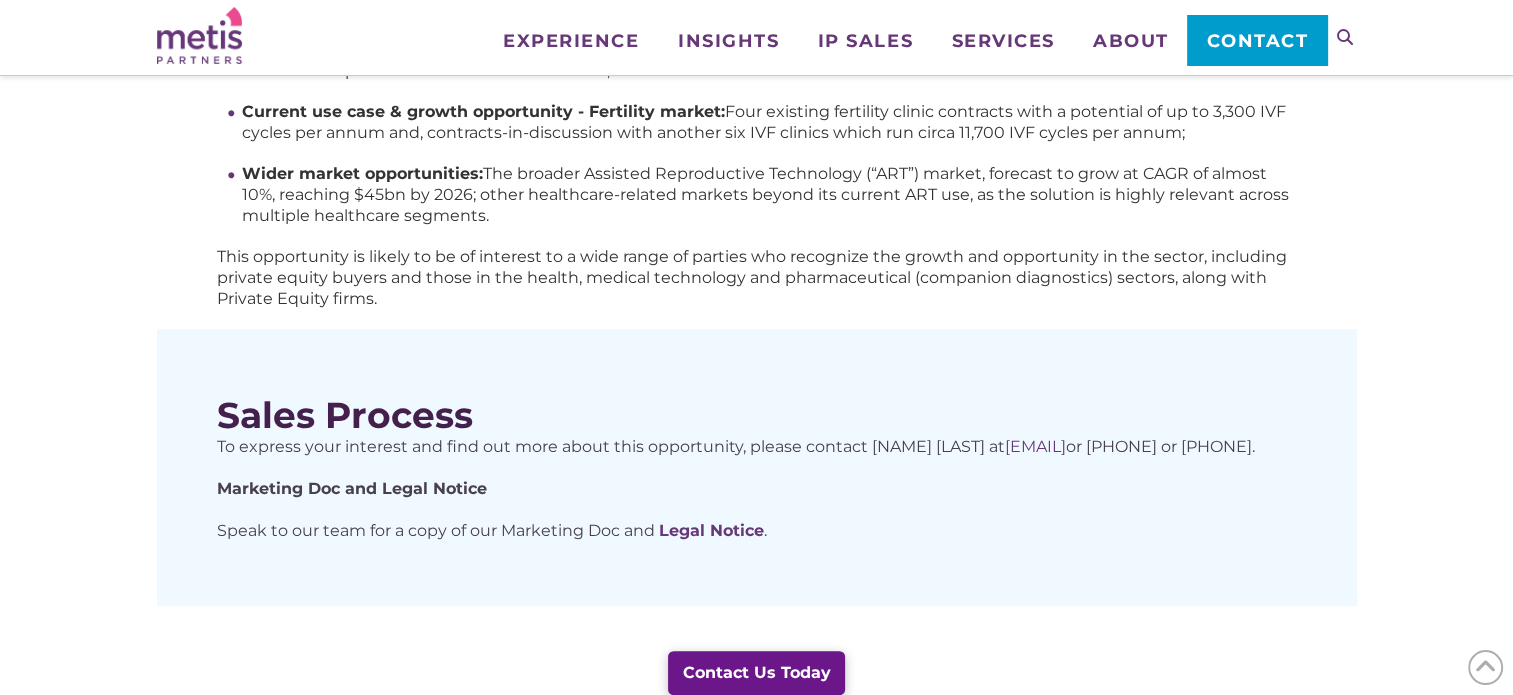 scroll, scrollTop: 1100, scrollLeft: 0, axis: vertical 